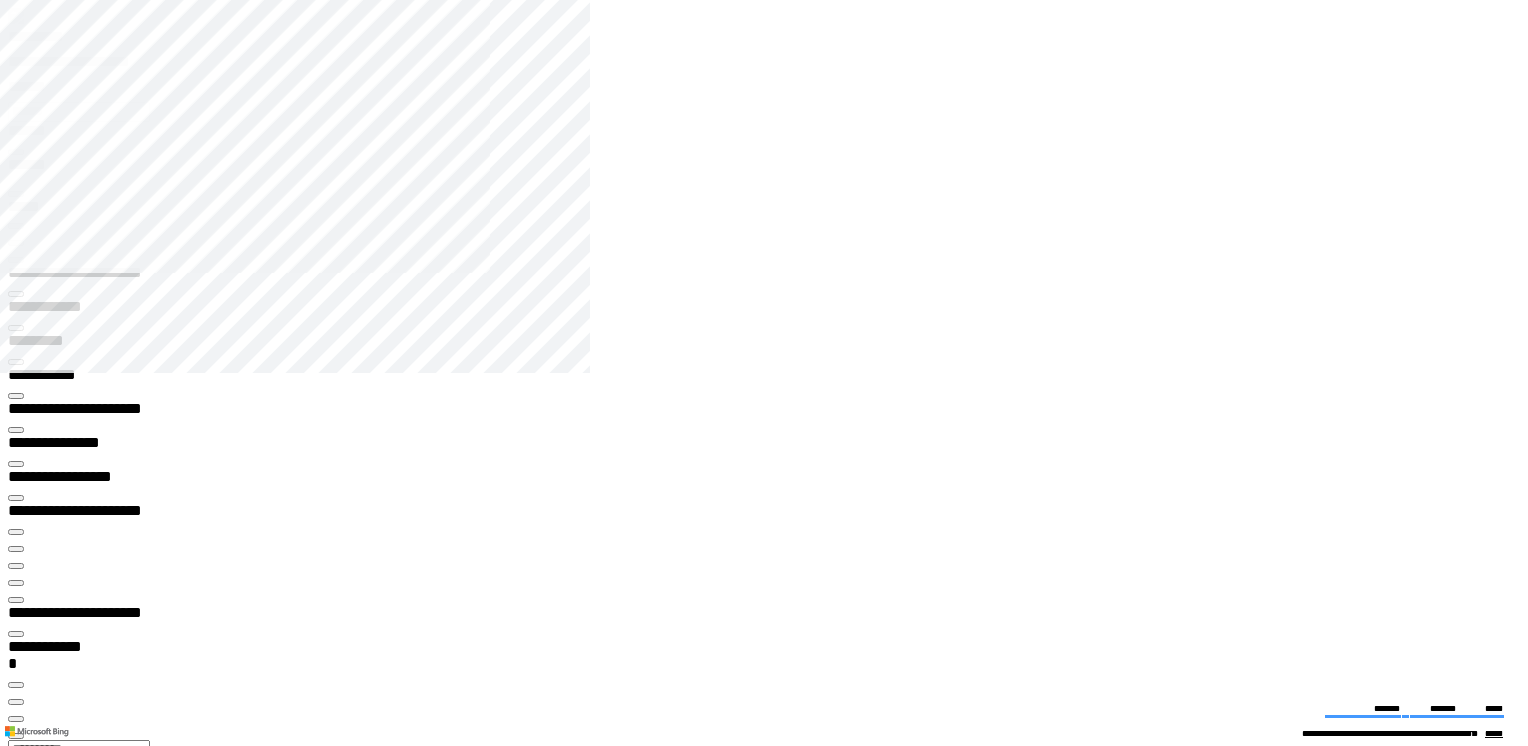 scroll, scrollTop: 0, scrollLeft: 0, axis: both 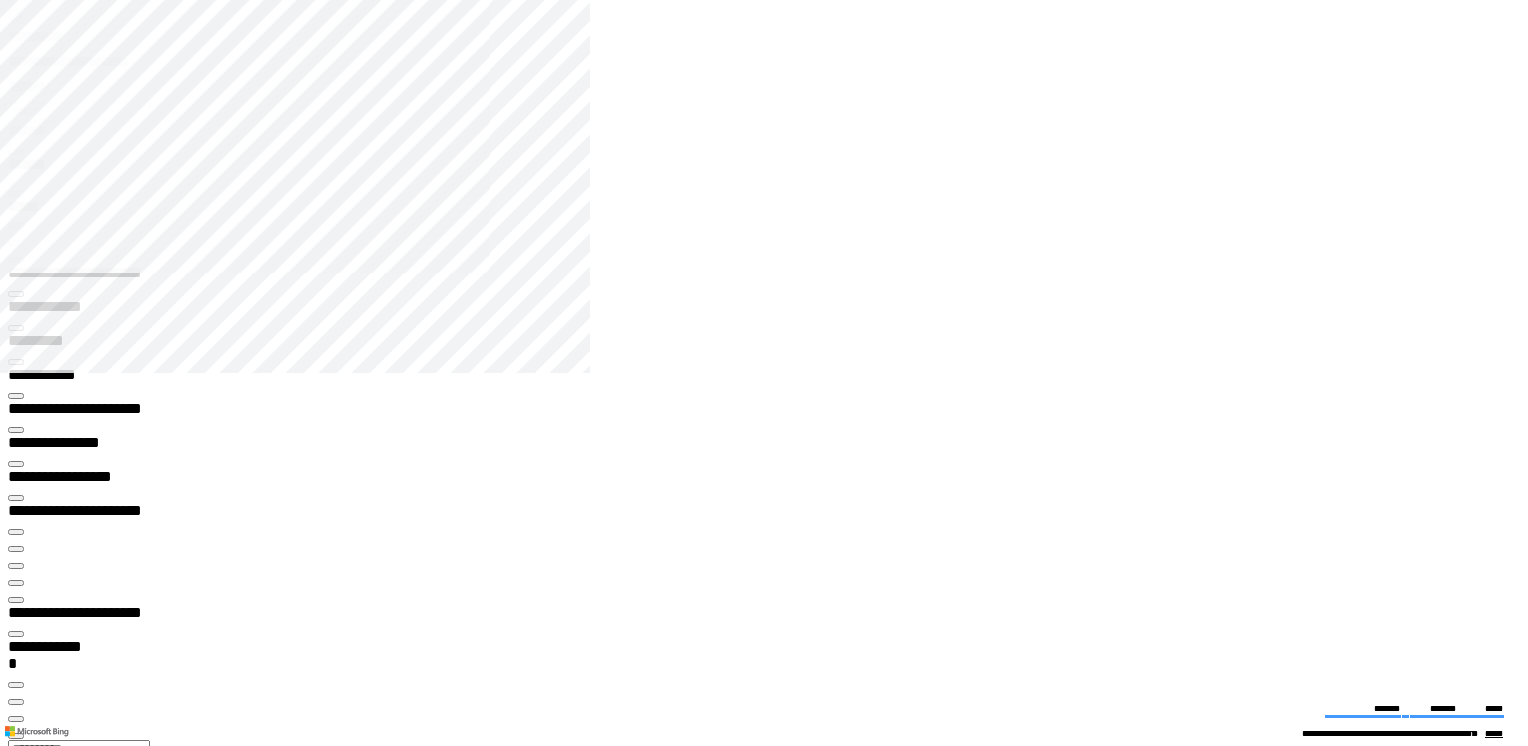 click 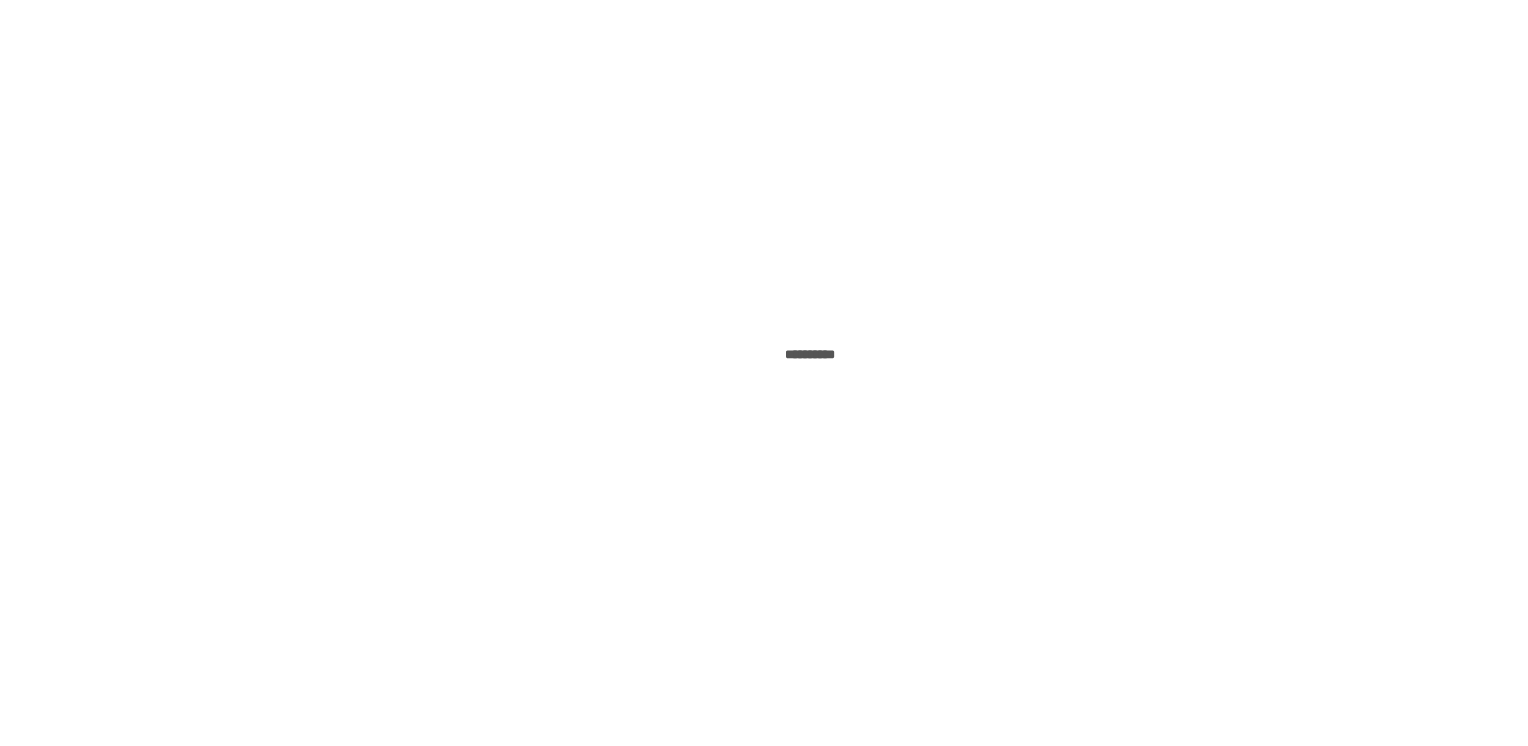 scroll, scrollTop: 0, scrollLeft: 0, axis: both 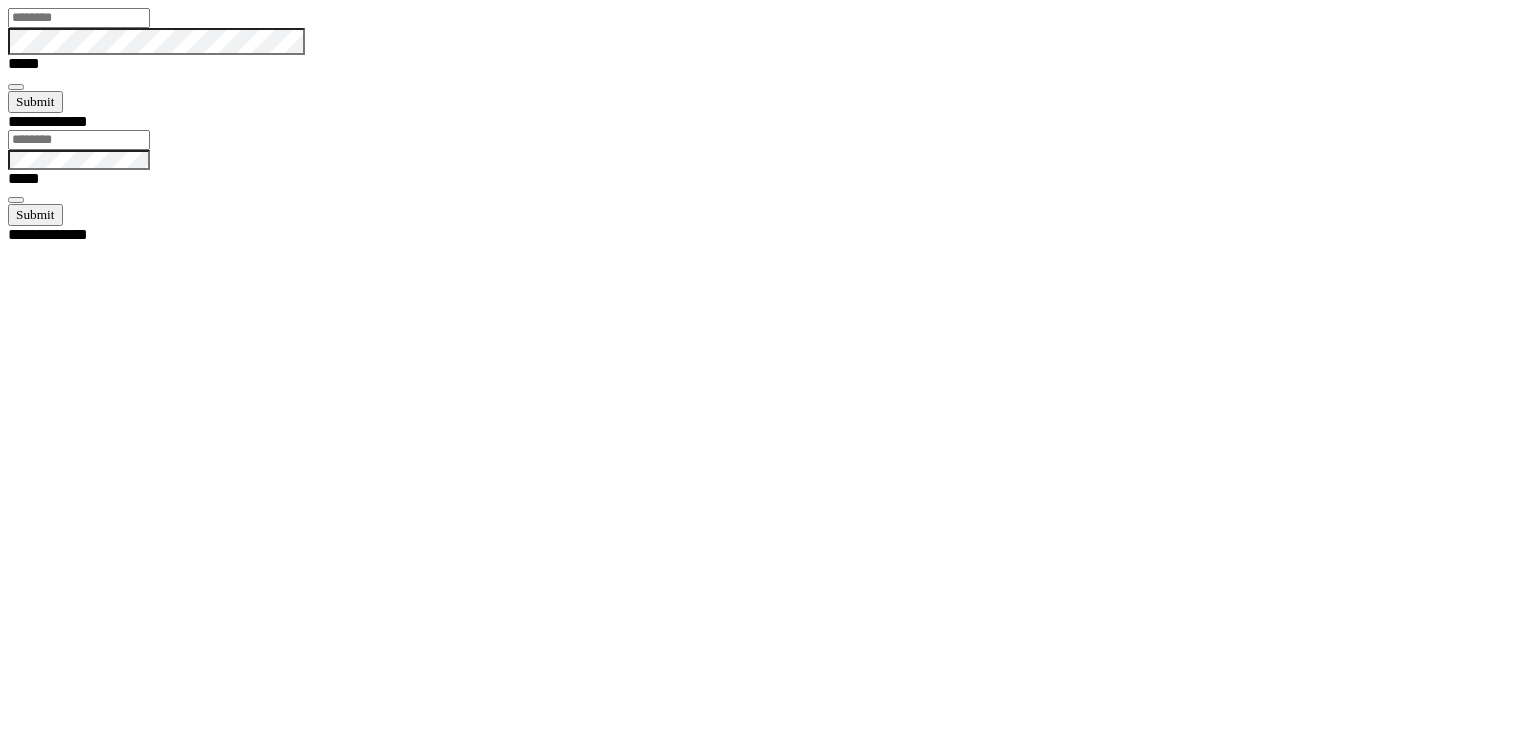 type on "******" 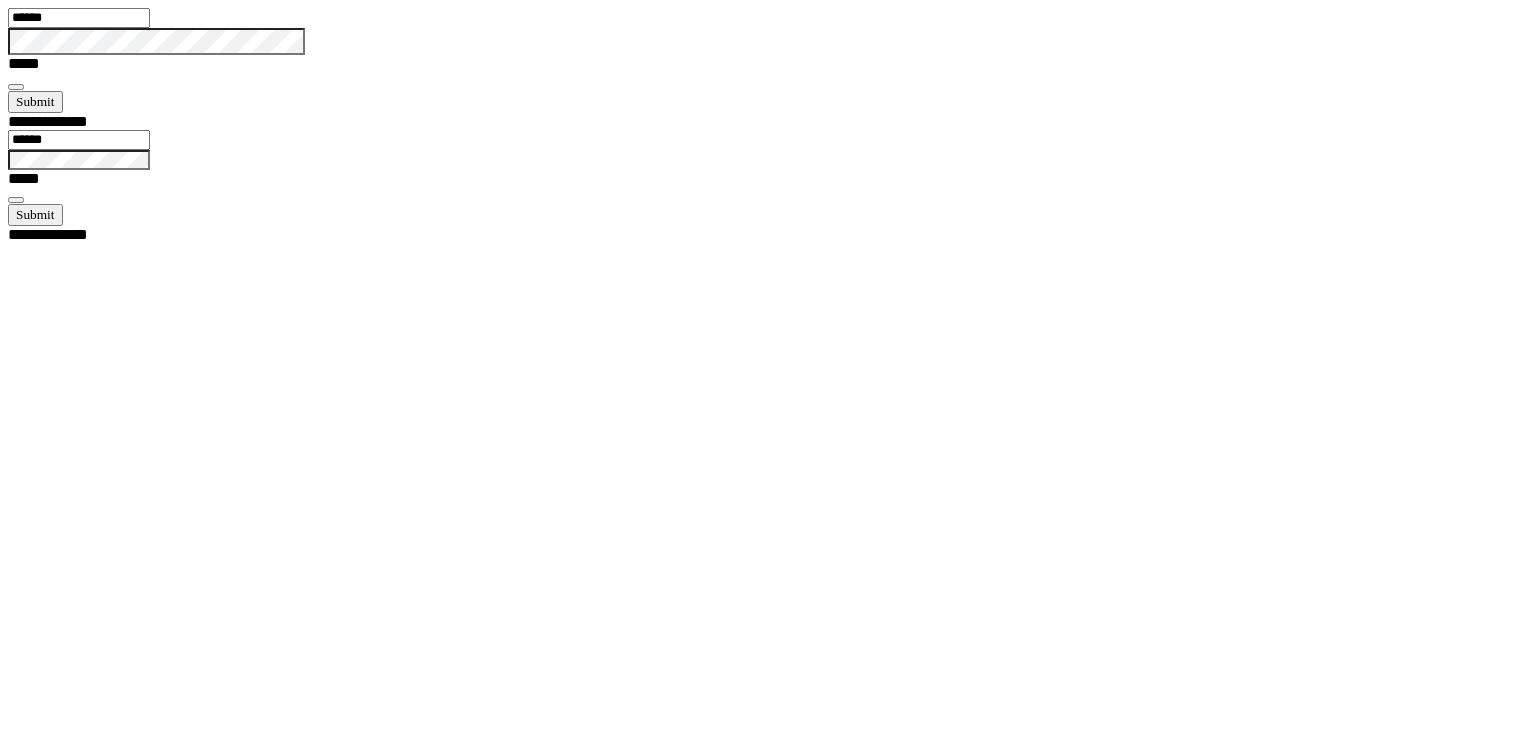 click at bounding box center (16, 87) 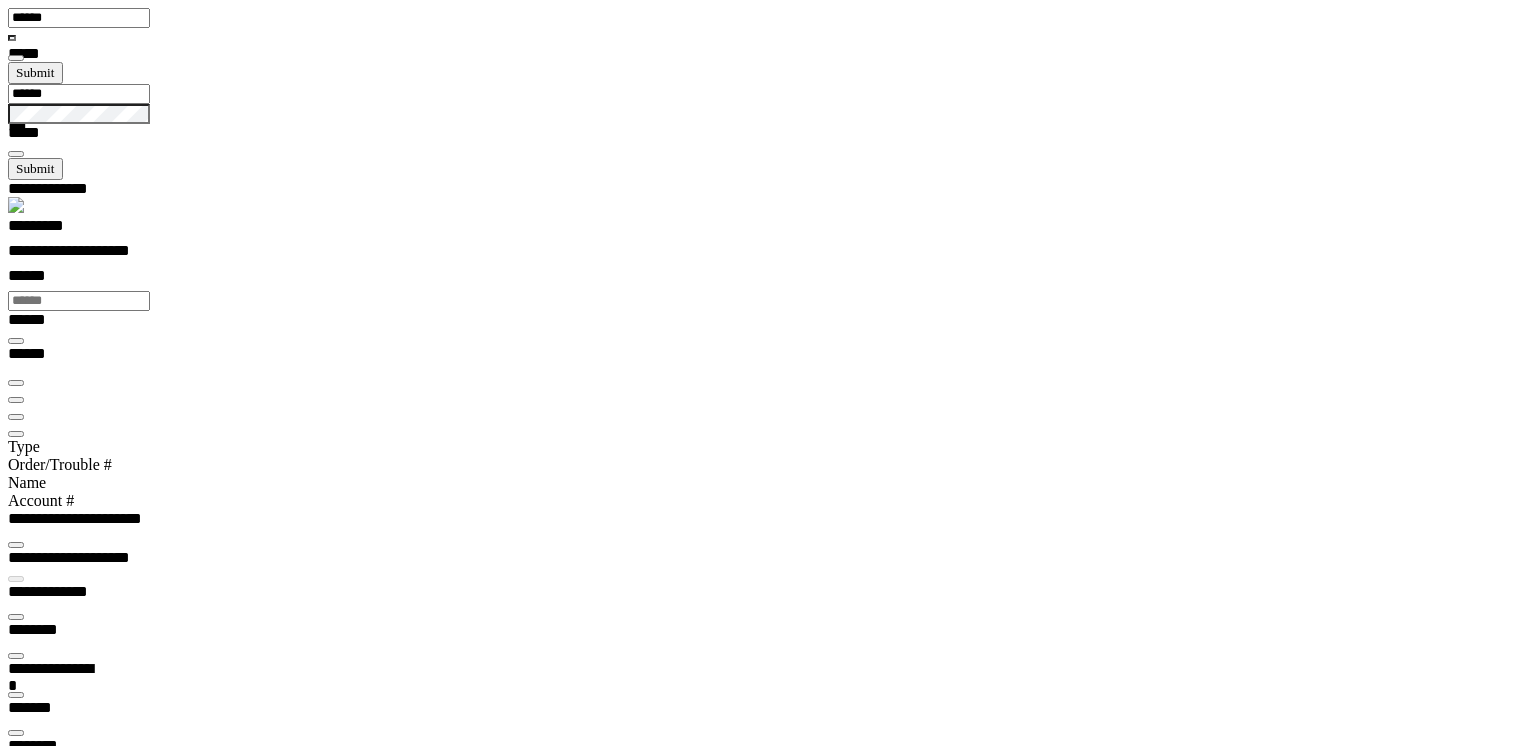 scroll, scrollTop: 99948, scrollLeft: 98984, axis: both 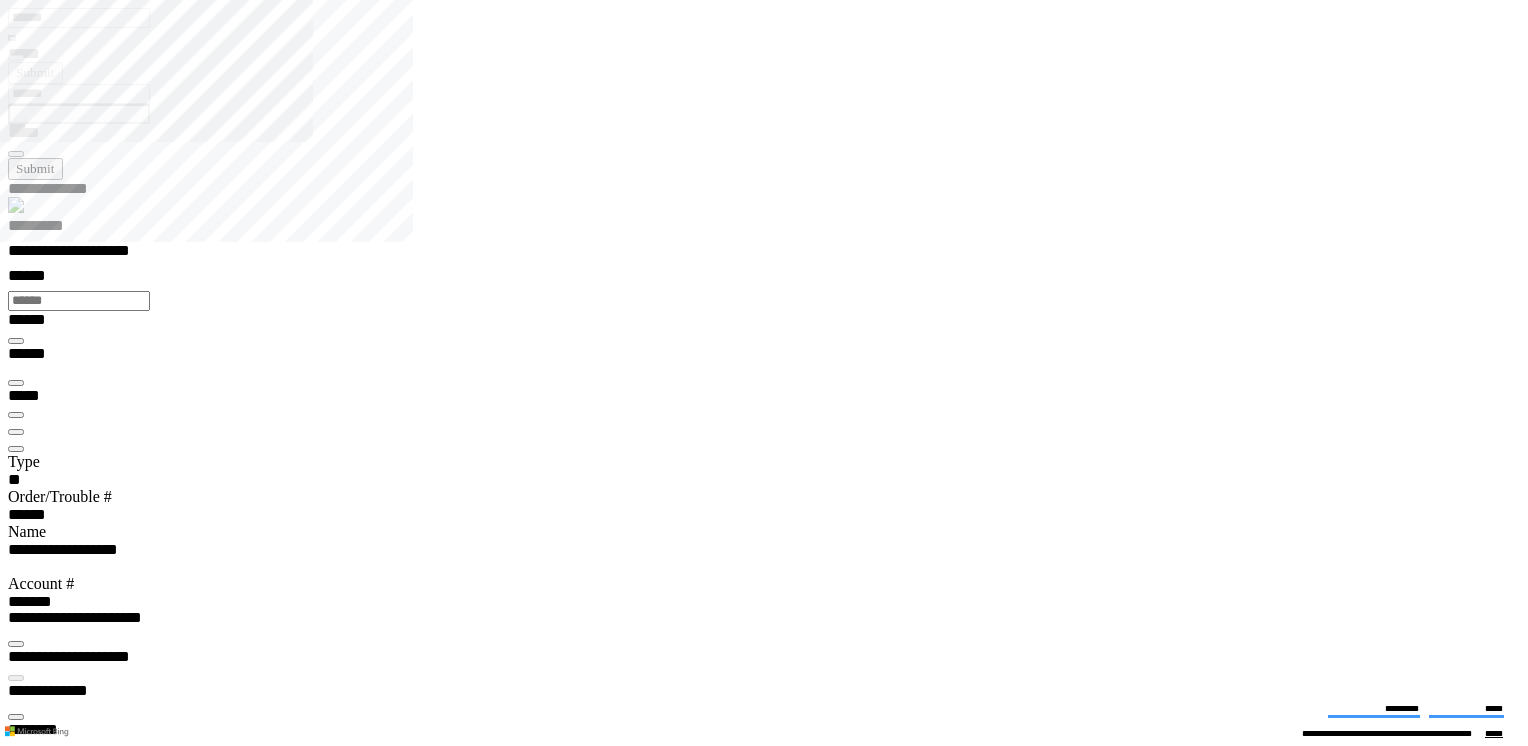 click at bounding box center [16, 3954] 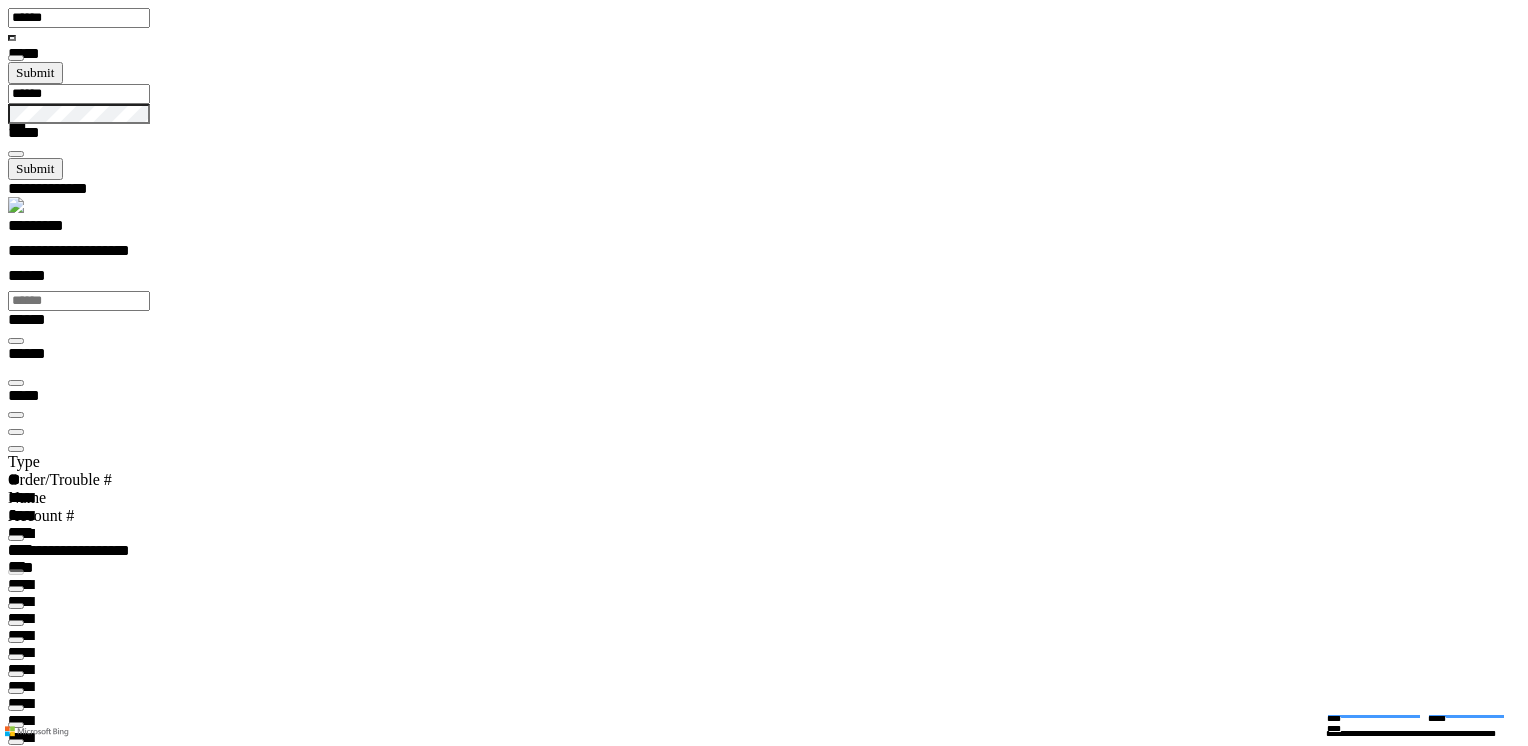 click at bounding box center (16, 449) 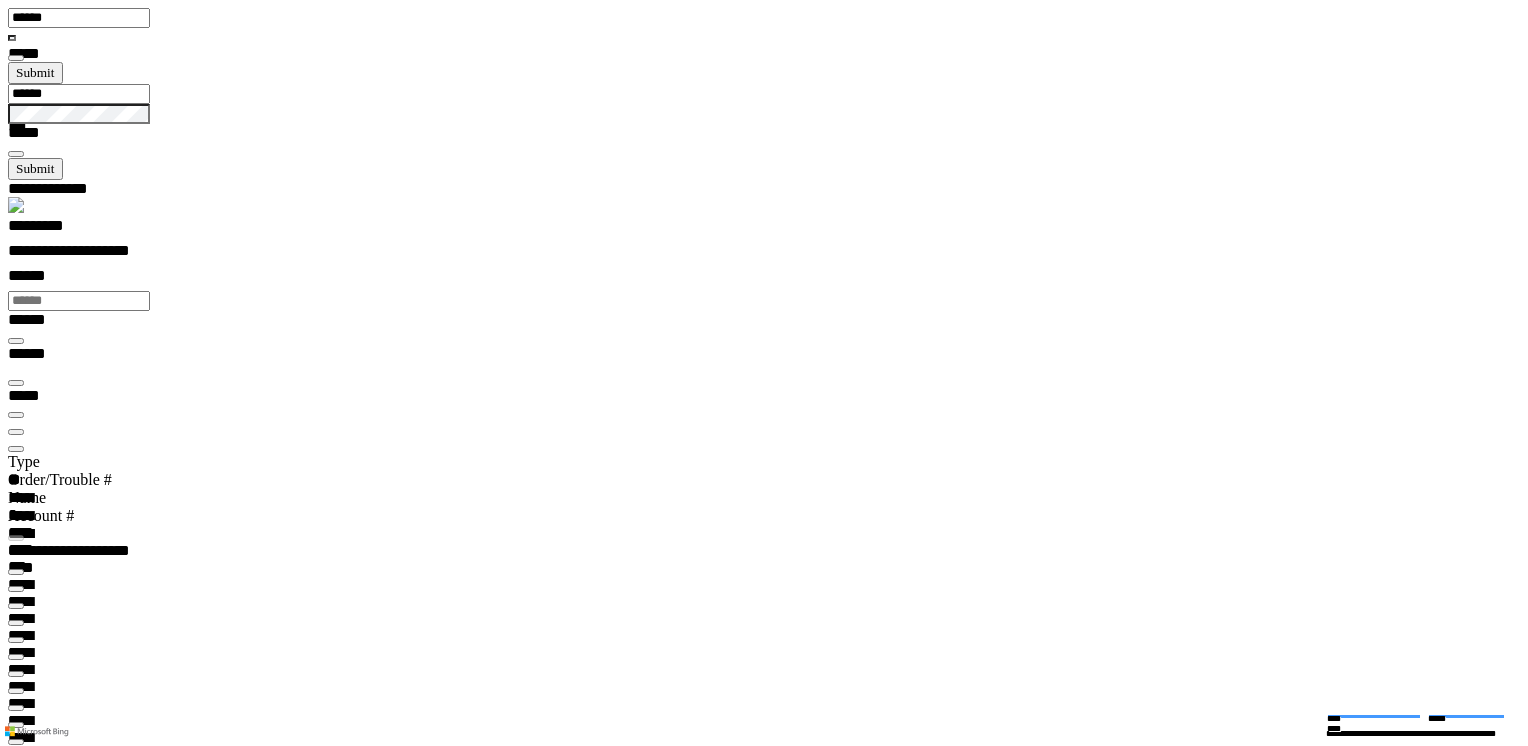 type on "***" 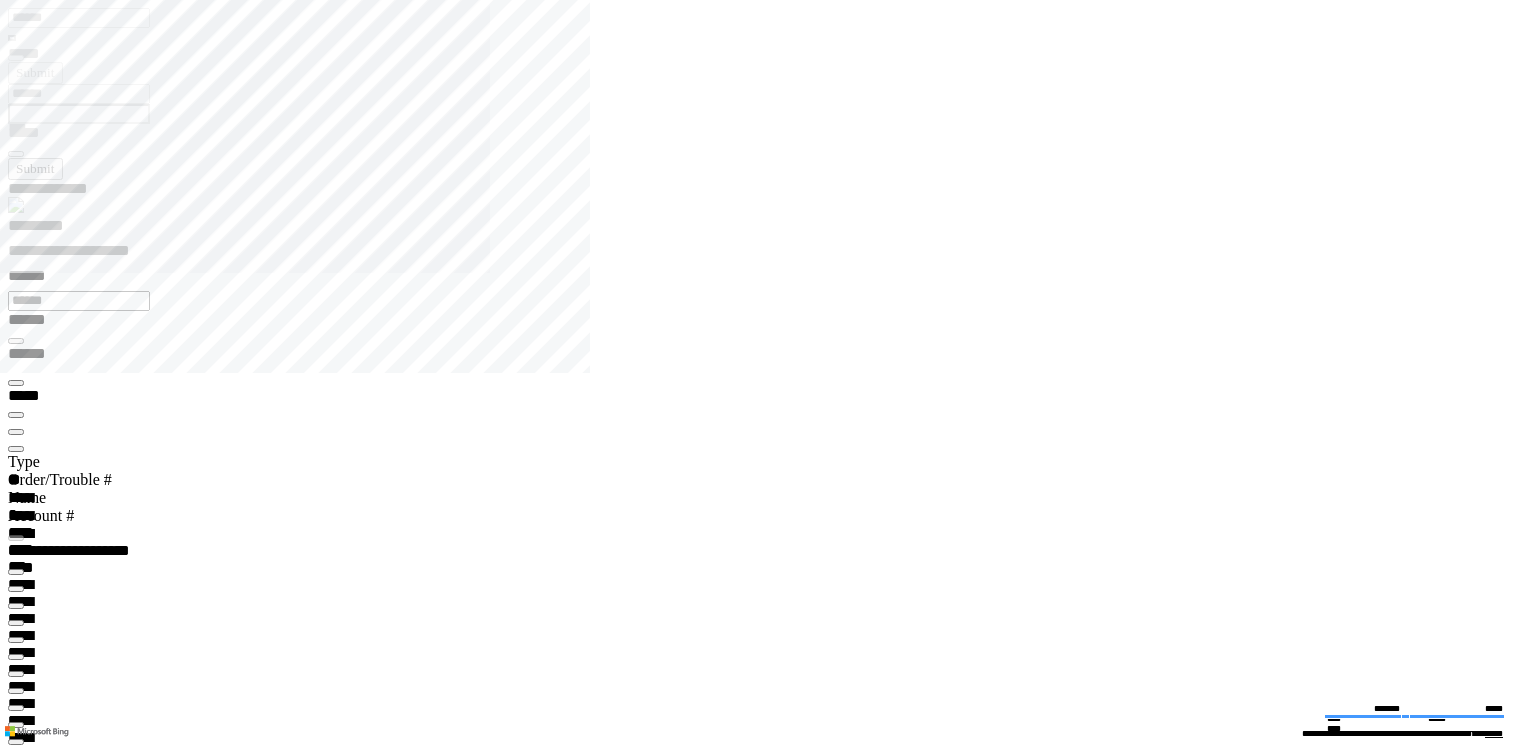 type on "**********" 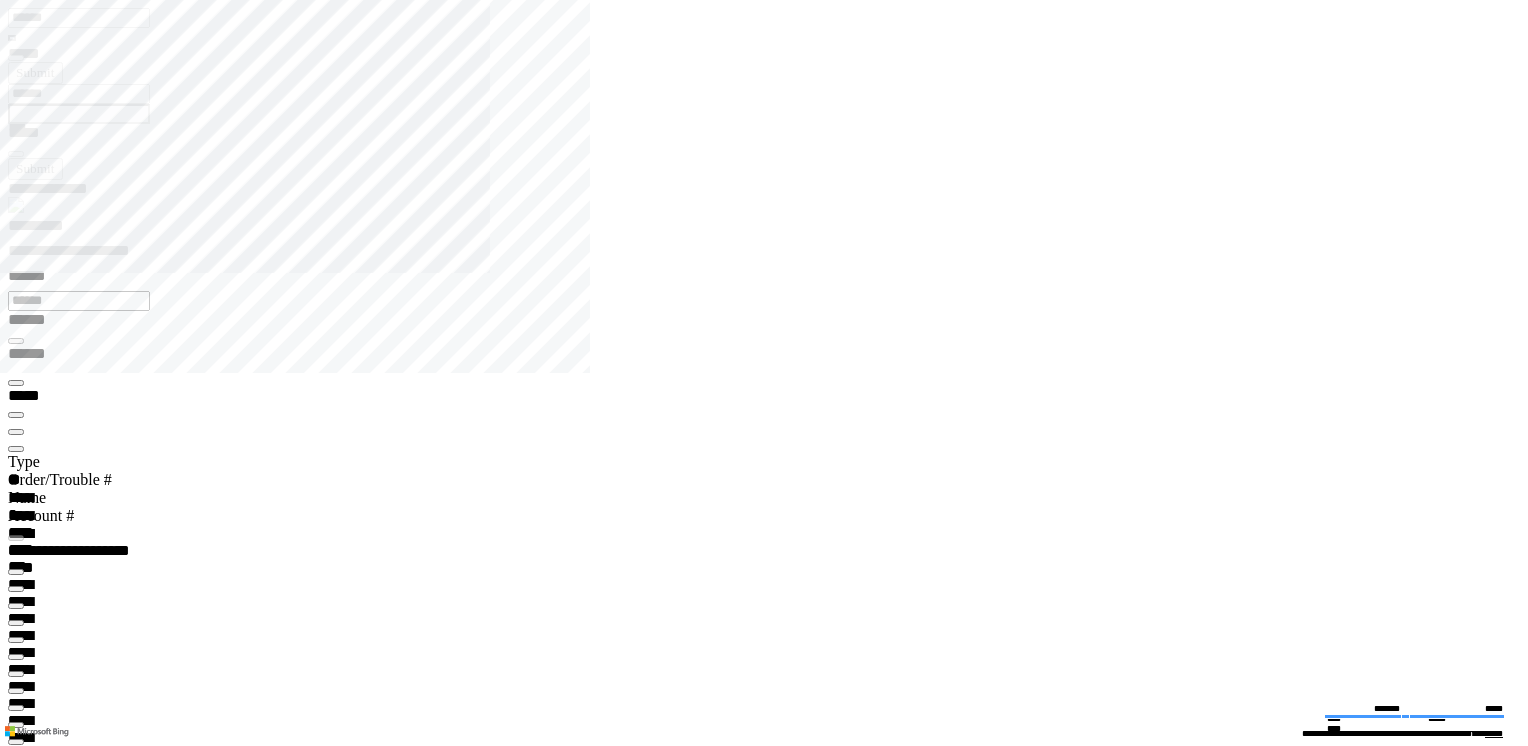 click 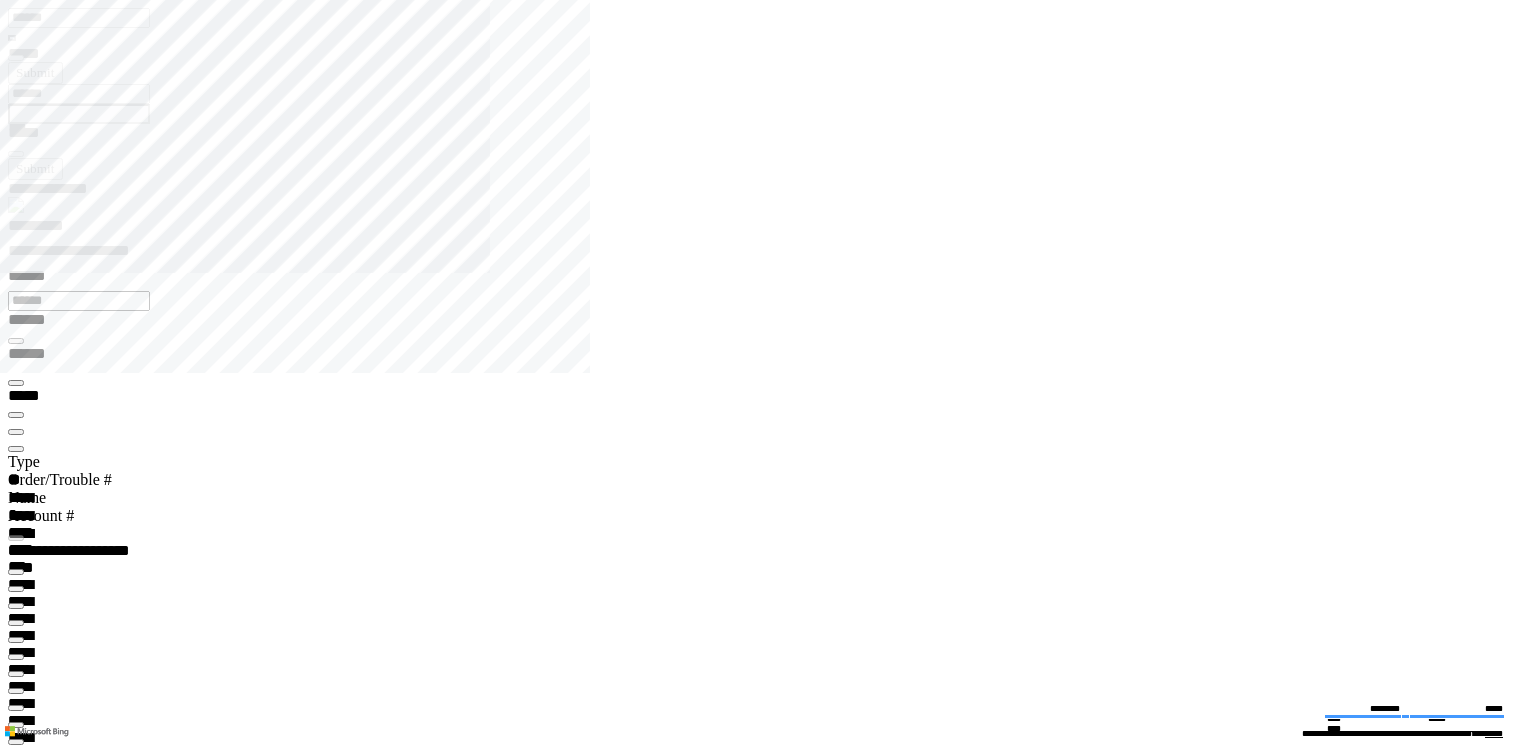 click 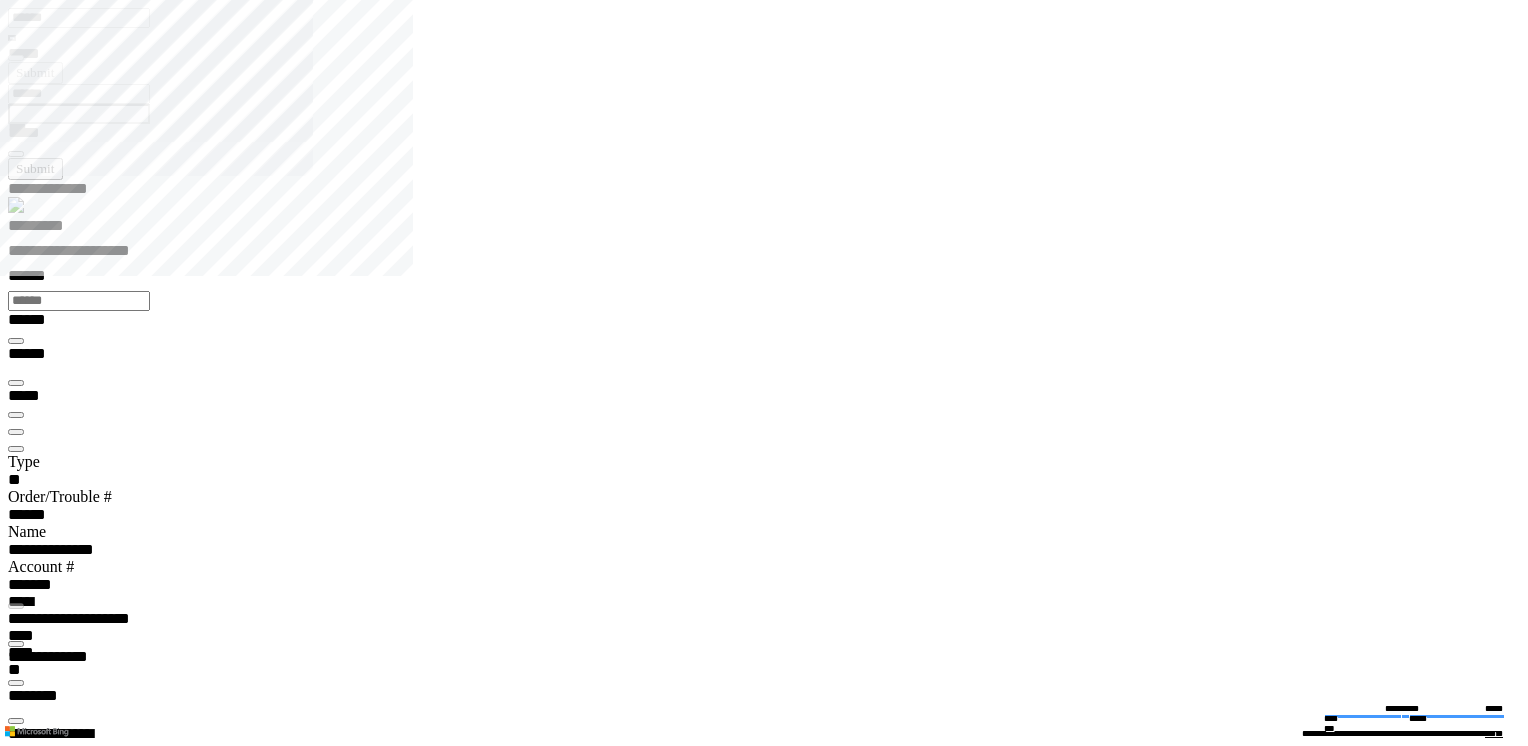 type on "*********" 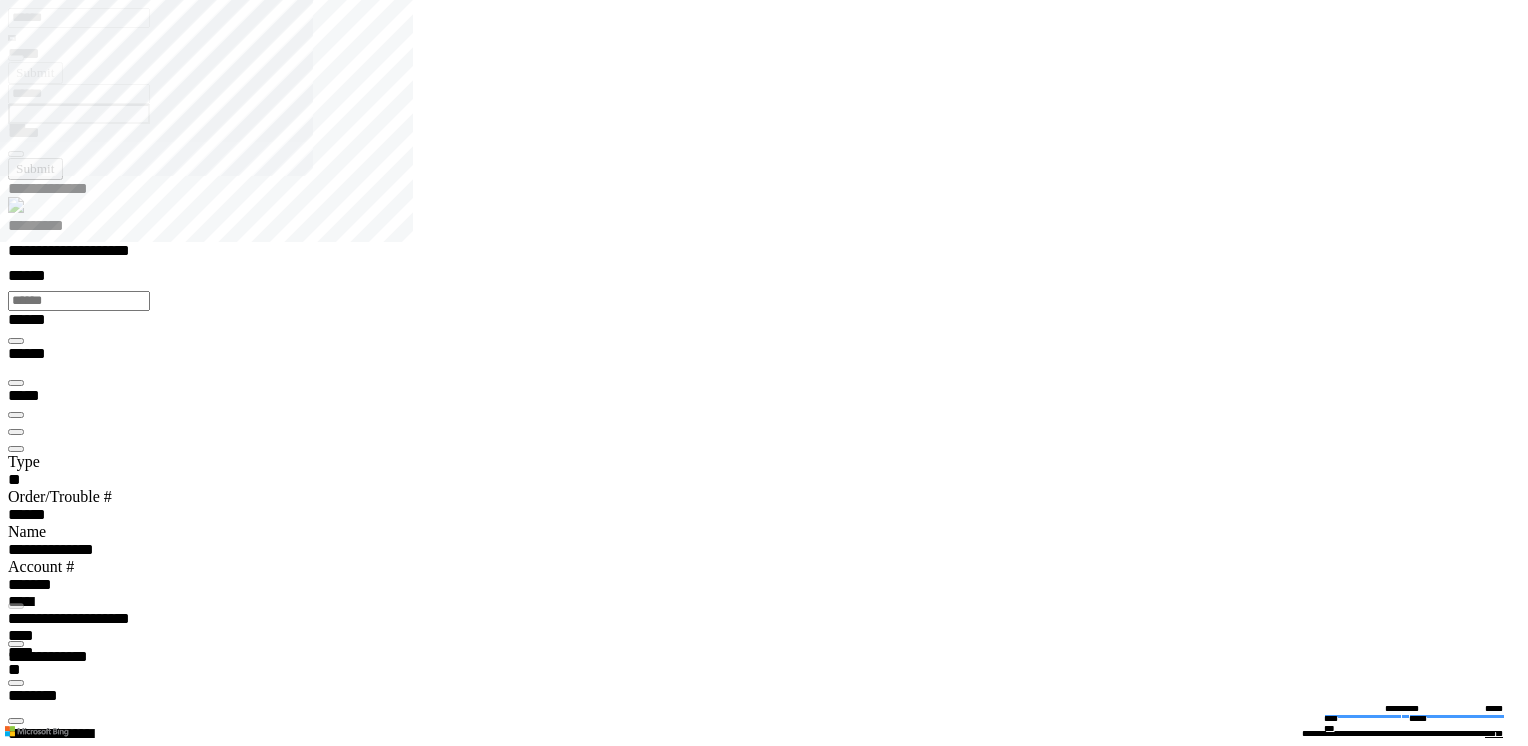 click on "******** *" at bounding box center (58, 5542) 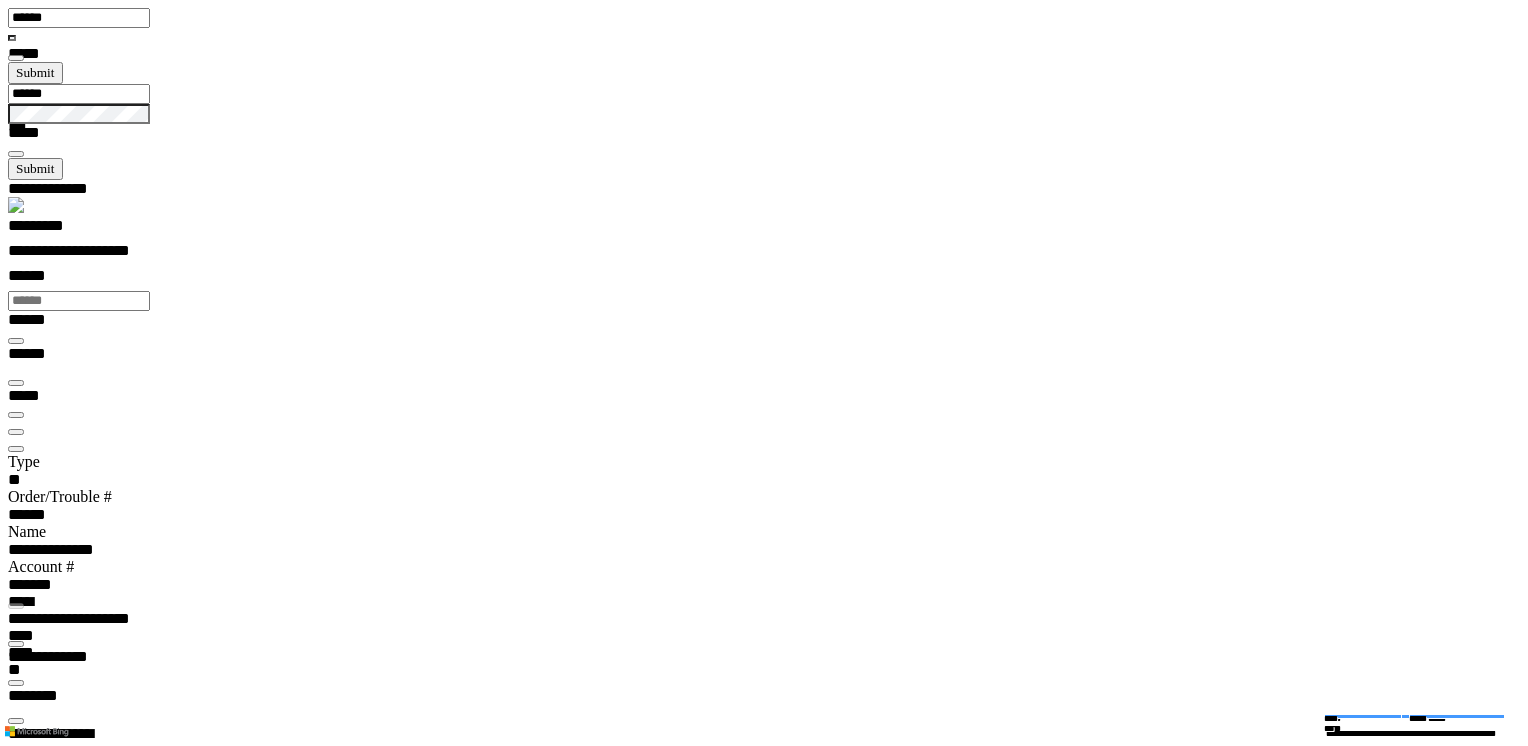 click on "******** *" at bounding box center (58, 13959) 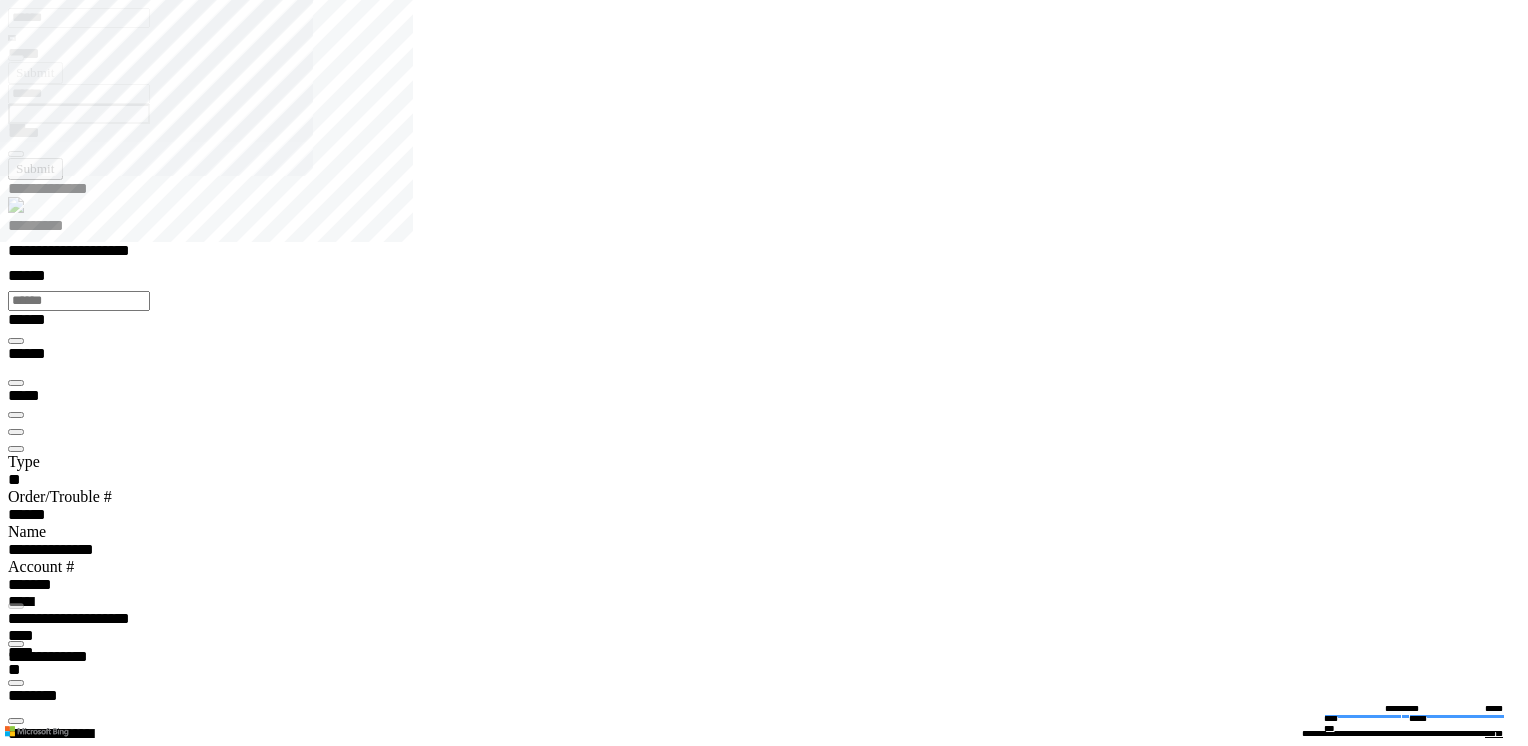 click on "**********" at bounding box center (39, 5263) 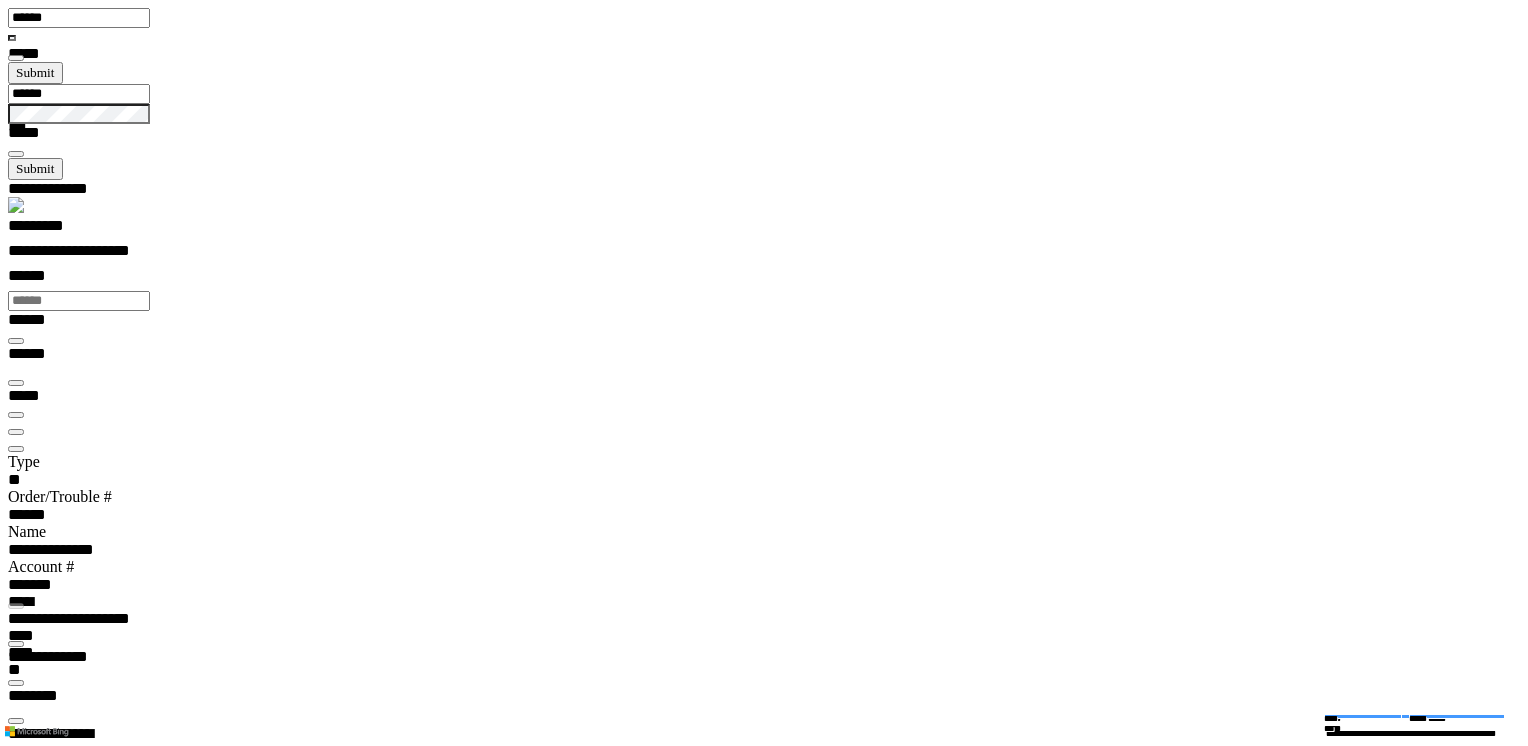 click on "**********" at bounding box center (74, 12091) 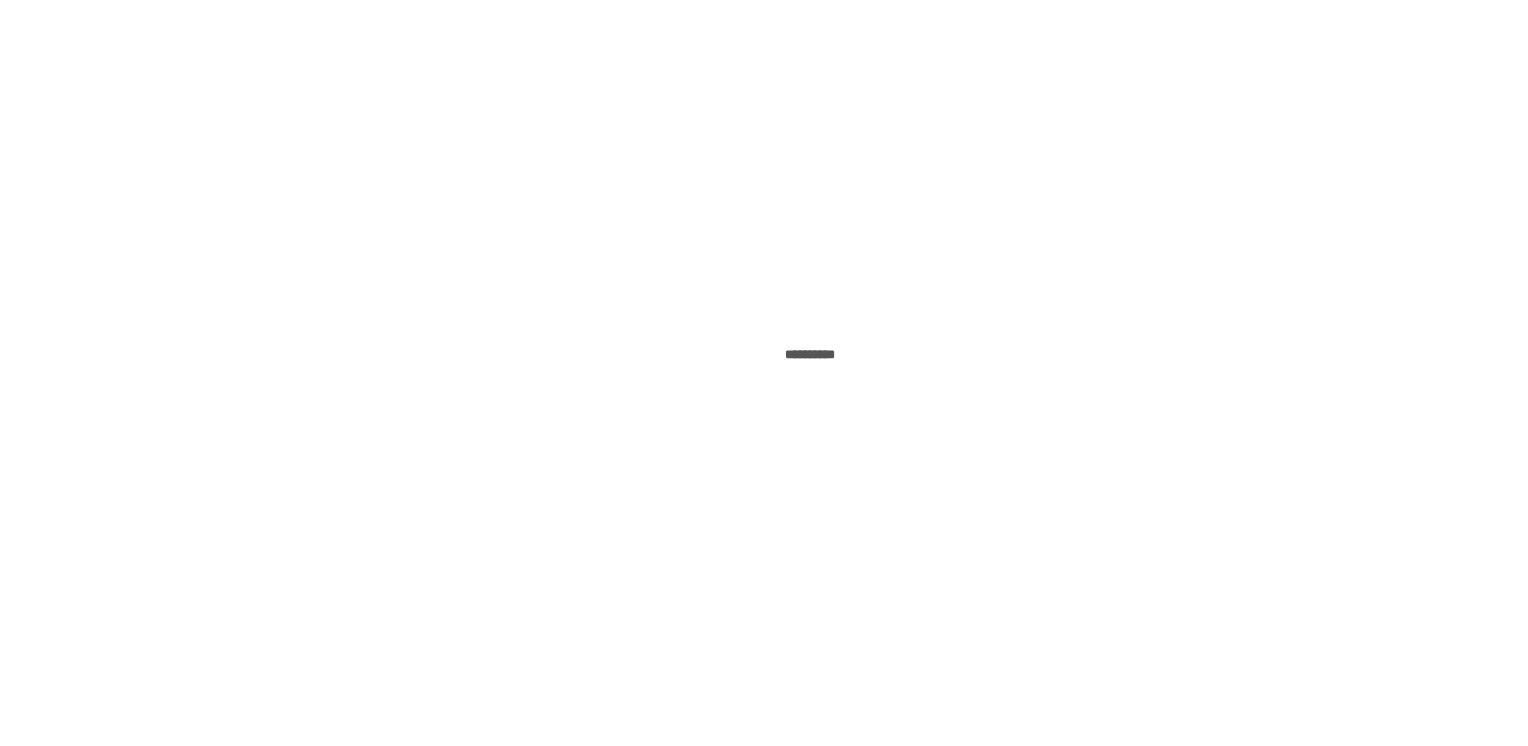 scroll, scrollTop: 0, scrollLeft: 0, axis: both 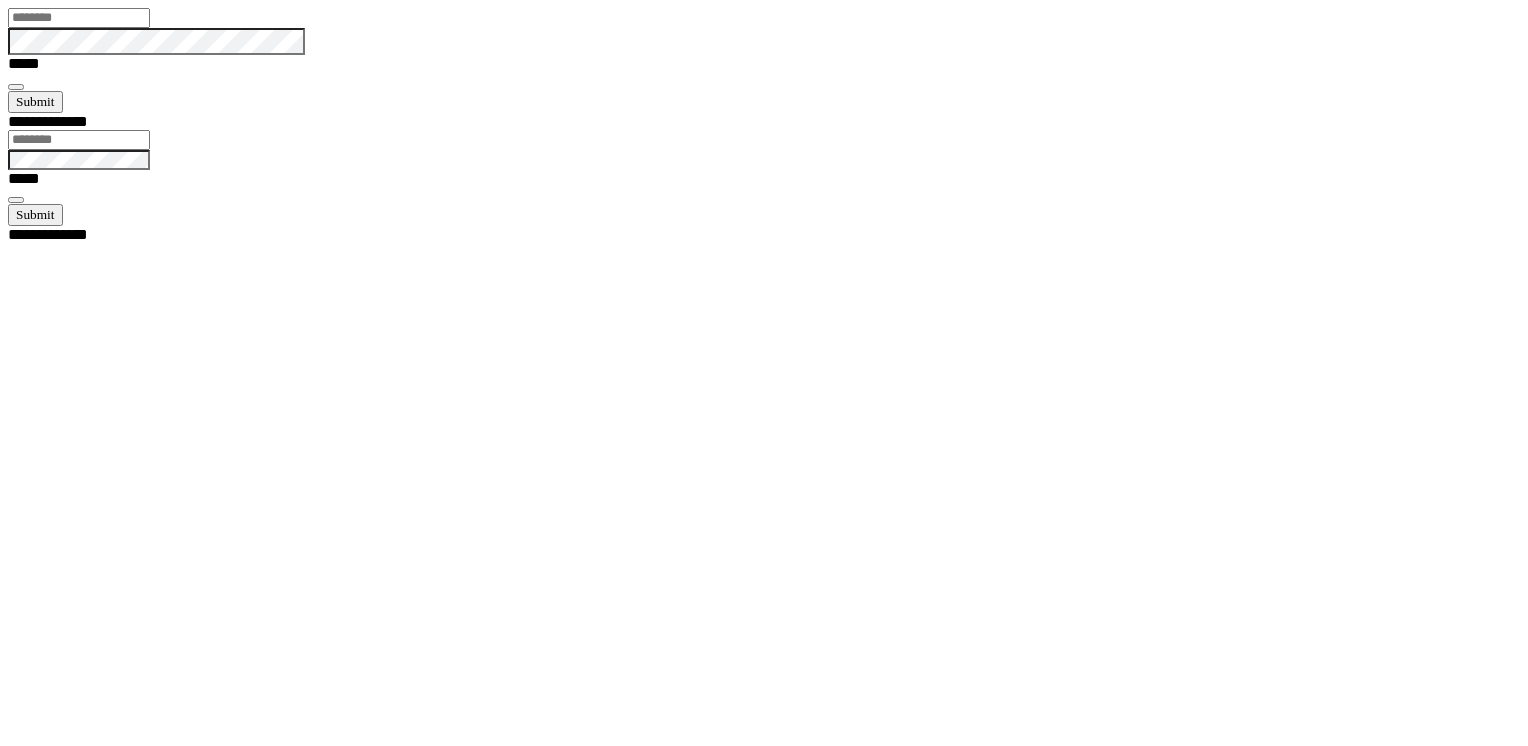 type on "******" 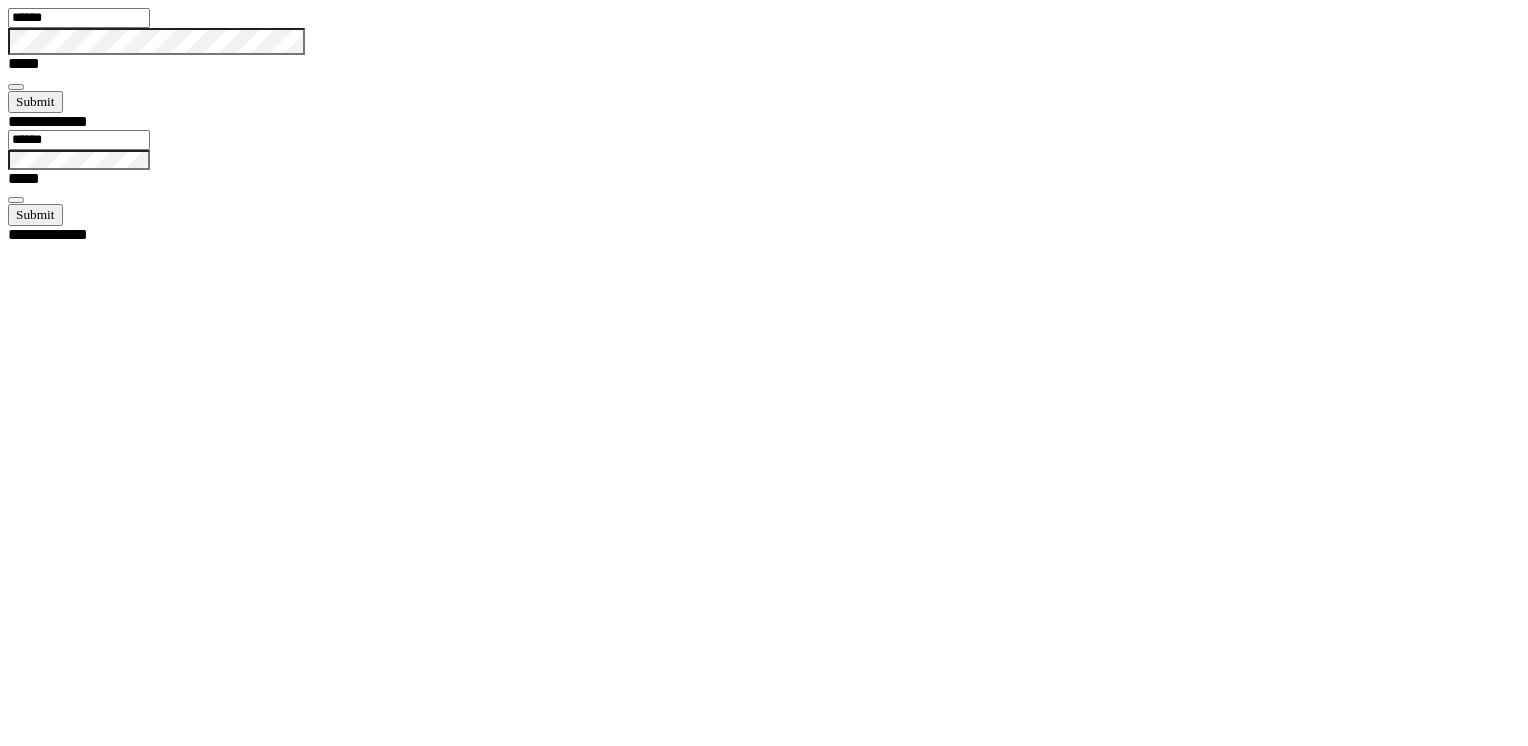 click at bounding box center (16, 87) 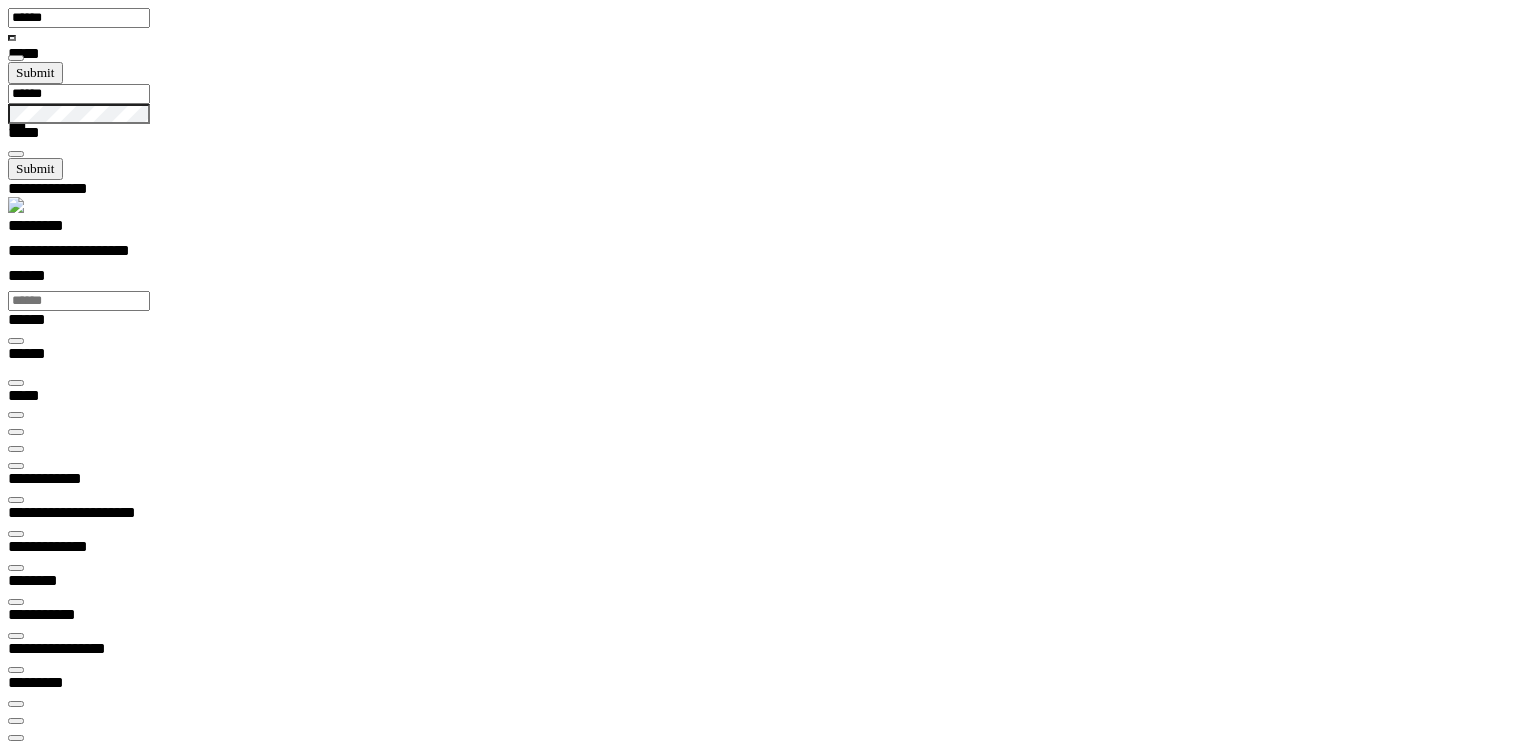 click at bounding box center (16, 449) 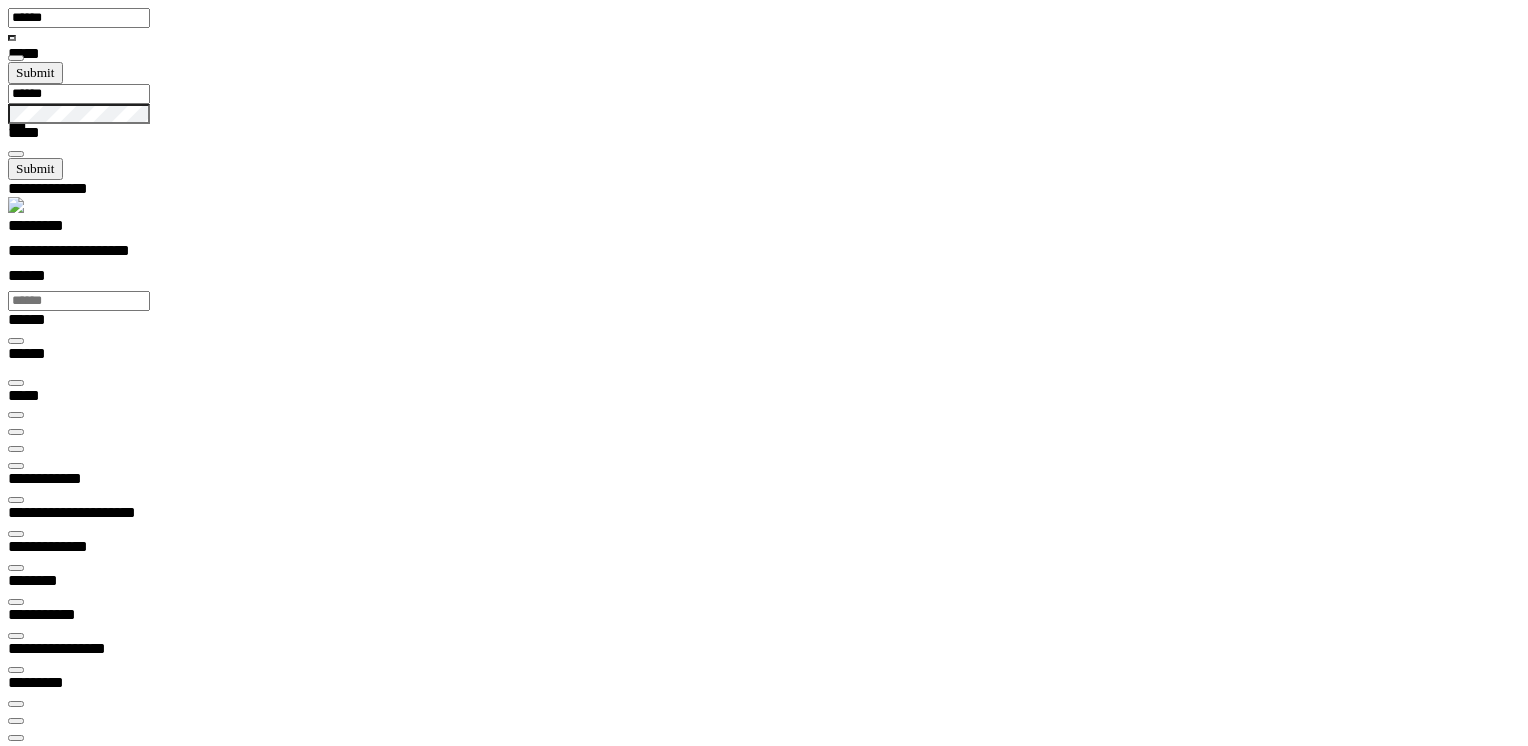 scroll, scrollTop: 0, scrollLeft: 0, axis: both 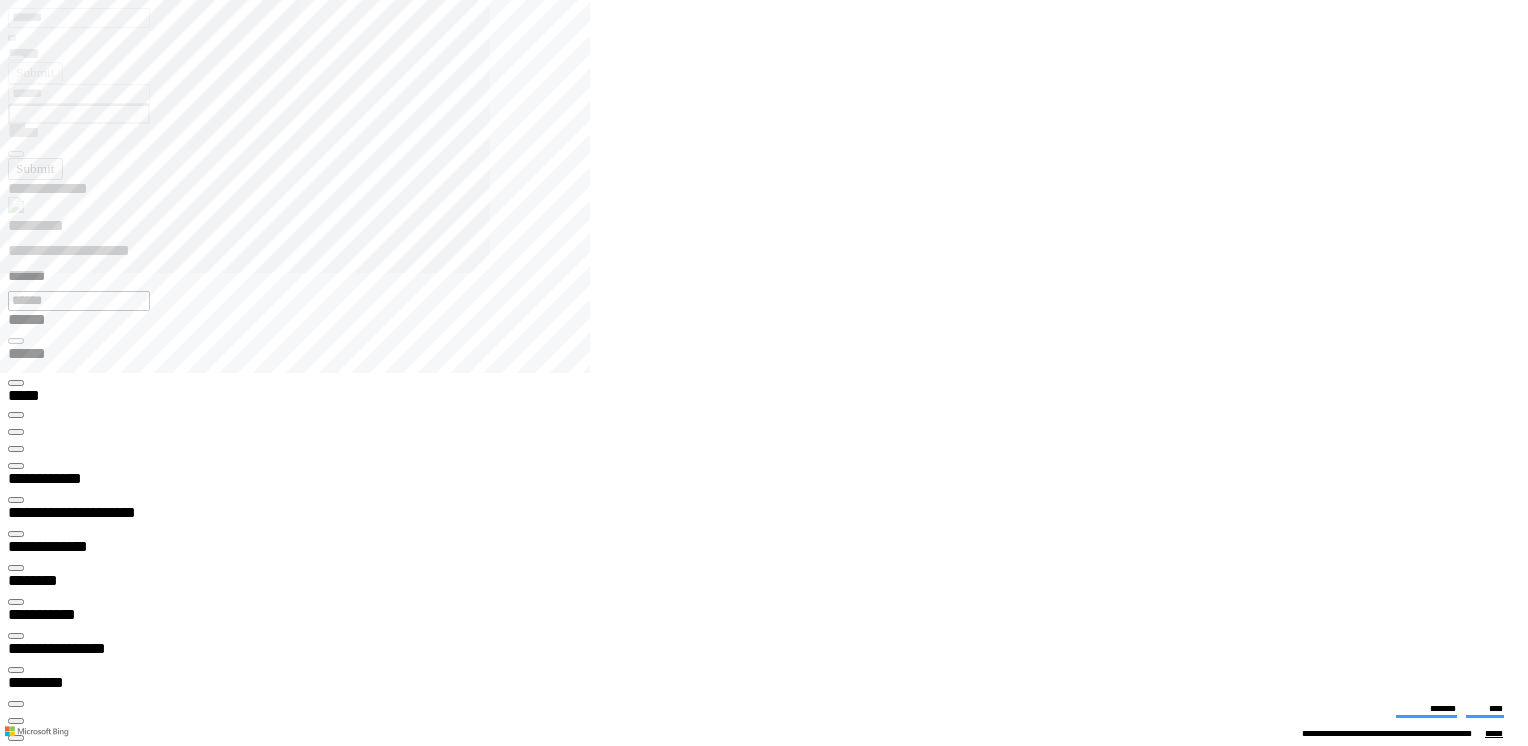 click at bounding box center [16, 11669] 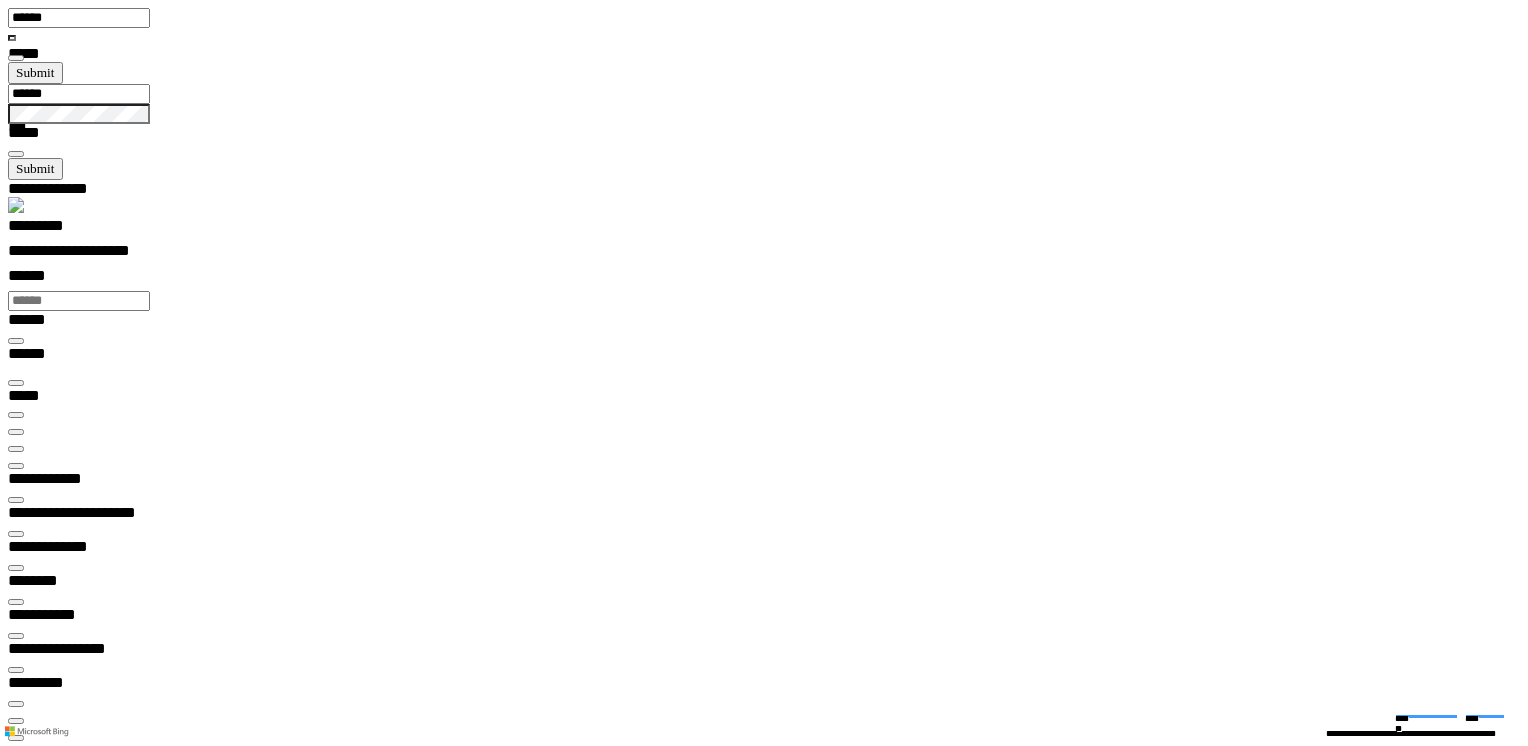 click at bounding box center (33, 19978) 